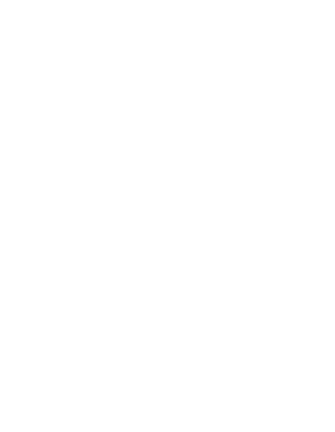 scroll, scrollTop: 0, scrollLeft: 0, axis: both 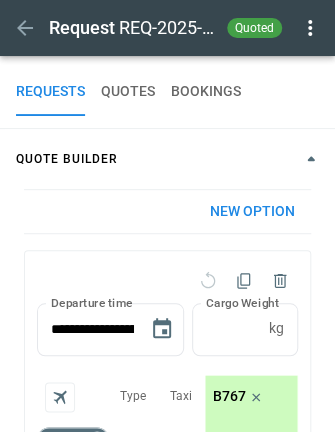 type on "**********" 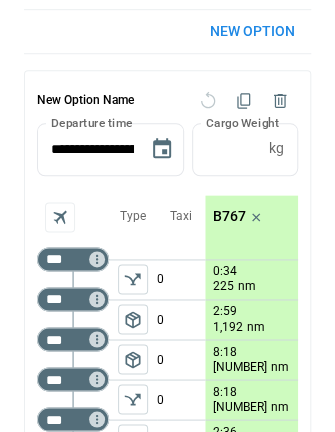 scroll, scrollTop: 177, scrollLeft: 0, axis: vertical 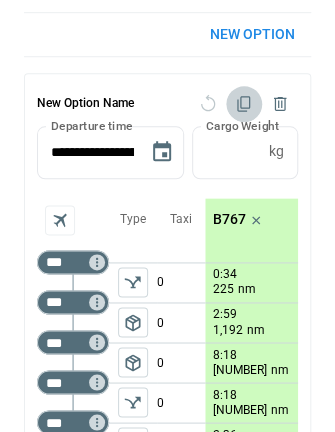 click 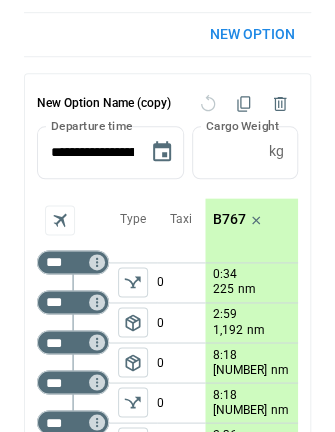 scroll, scrollTop: 130, scrollLeft: 0, axis: vertical 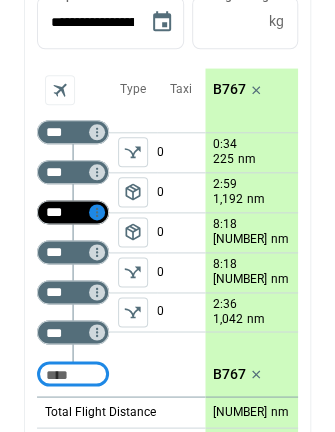 click 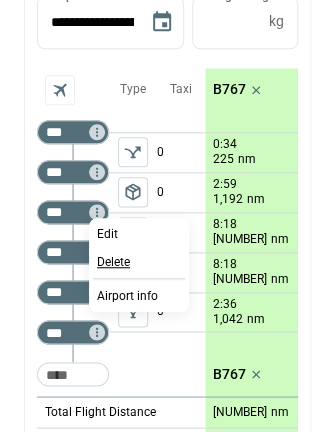 click on "Delete" at bounding box center [113, 262] 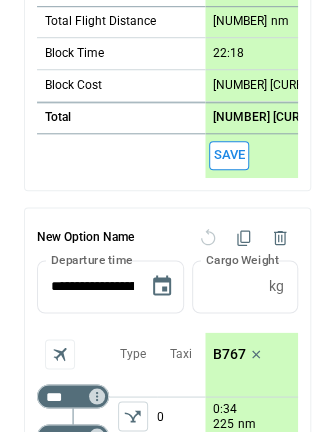 scroll, scrollTop: 481, scrollLeft: 0, axis: vertical 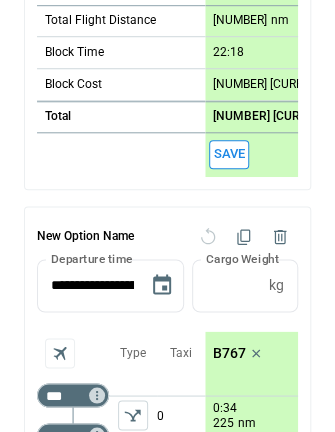 click on "Save" at bounding box center [229, 154] 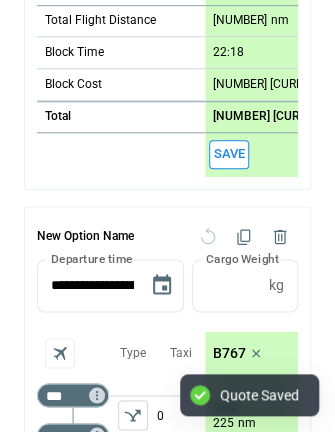 scroll, scrollTop: 573, scrollLeft: 0, axis: vertical 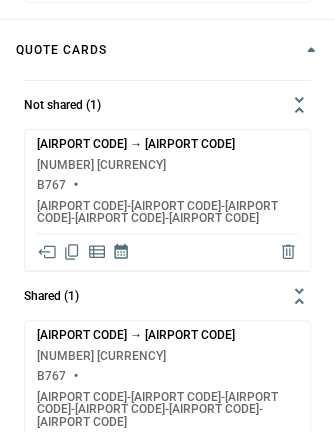 click 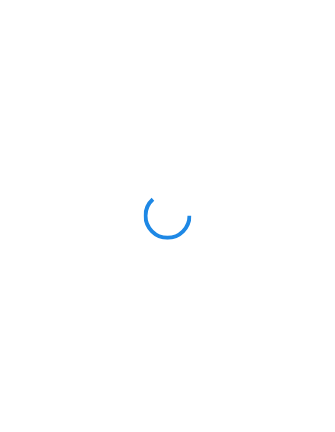 scroll, scrollTop: 0, scrollLeft: 0, axis: both 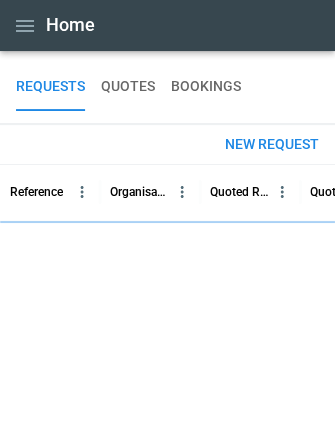 click on "New request" at bounding box center [272, 144] 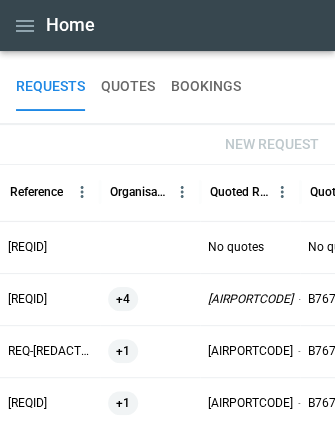 click at bounding box center (150, 247) 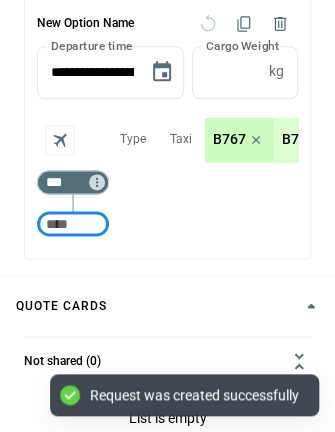 scroll, scrollTop: 258, scrollLeft: 0, axis: vertical 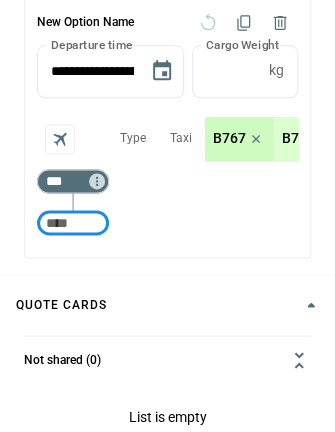 type on "*" 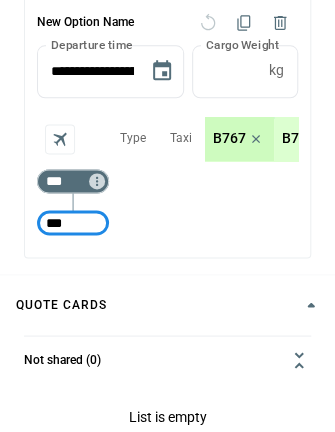 type on "***" 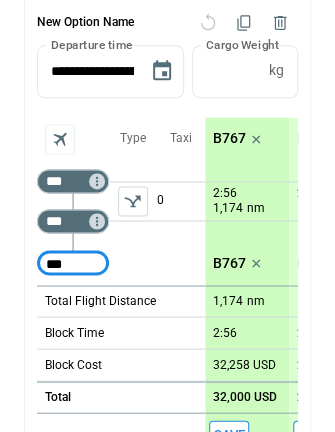 type on "***" 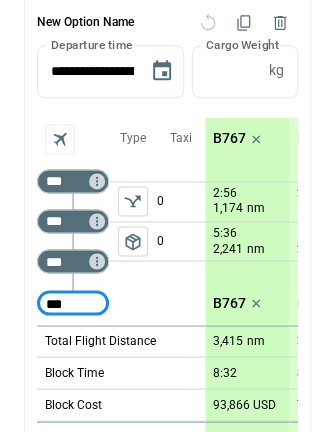 type on "***" 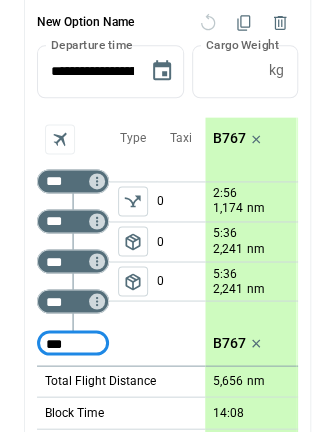 type on "***" 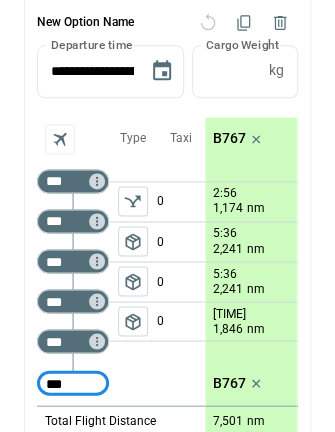 type on "***" 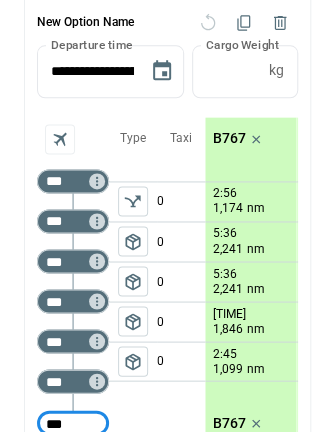 type on "***" 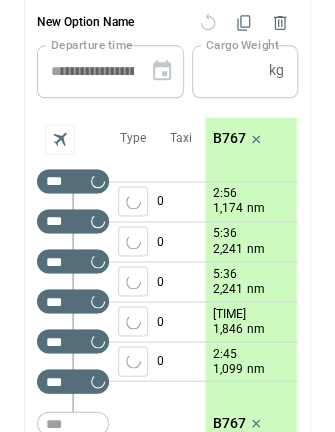 type 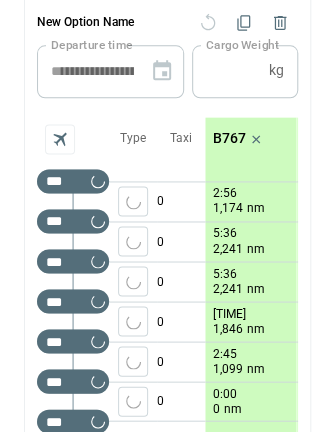 scroll, scrollTop: 265, scrollLeft: 0, axis: vertical 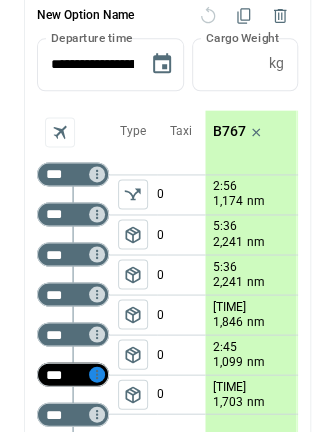click 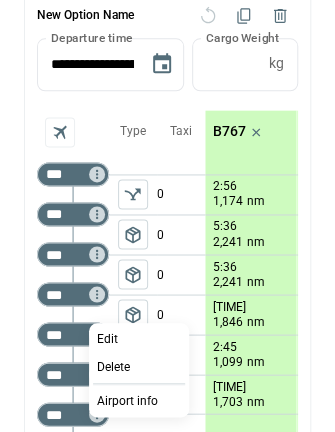 click at bounding box center [167, 216] 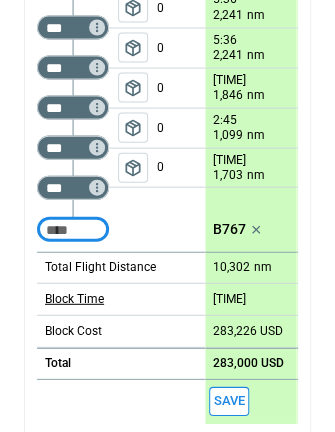 scroll, scrollTop: 503, scrollLeft: 0, axis: vertical 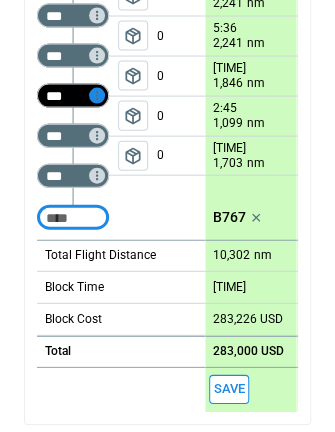 click 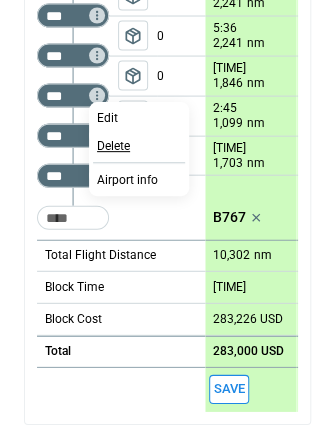 click on "Delete" at bounding box center [113, 146] 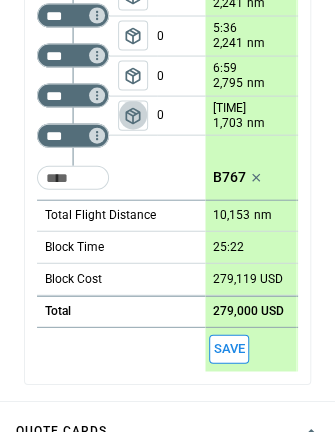 click on "package_2" at bounding box center [133, 116] 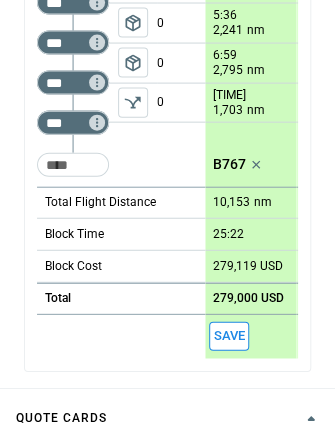 scroll, scrollTop: 518, scrollLeft: 0, axis: vertical 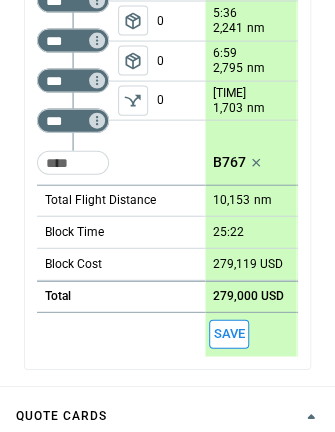 click on "Save" at bounding box center (229, 334) 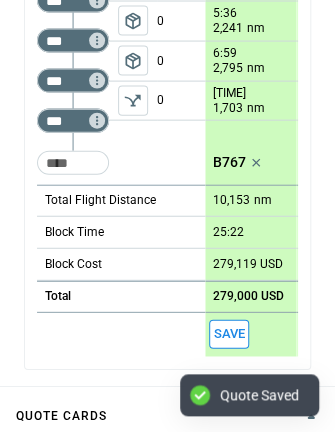scroll, scrollTop: 0, scrollLeft: 86, axis: horizontal 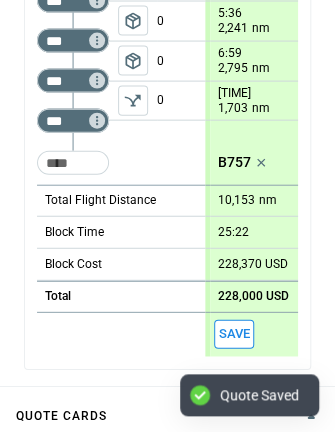 click on "Save" at bounding box center [234, 334] 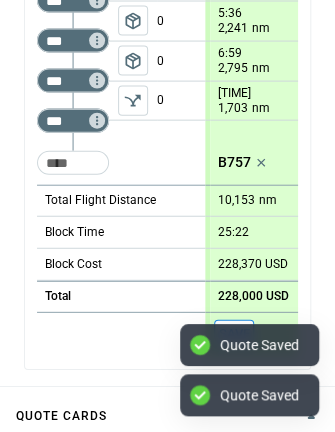scroll, scrollTop: 929, scrollLeft: 0, axis: vertical 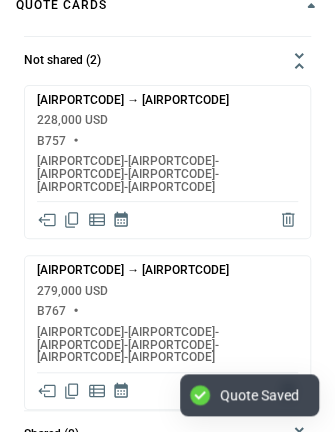 click 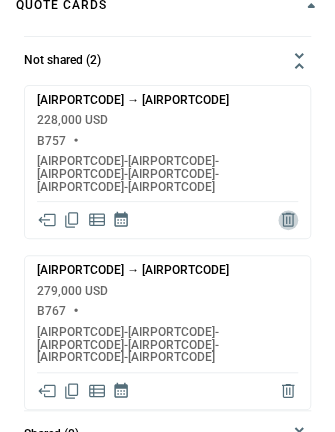 click 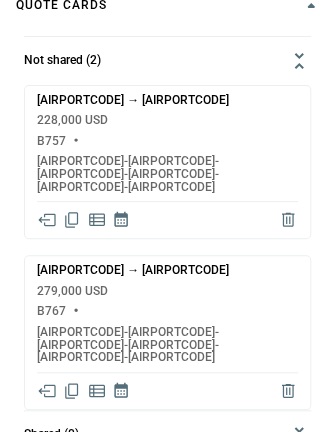 scroll, scrollTop: 826, scrollLeft: 0, axis: vertical 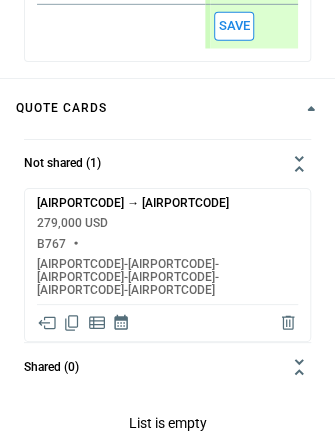 click 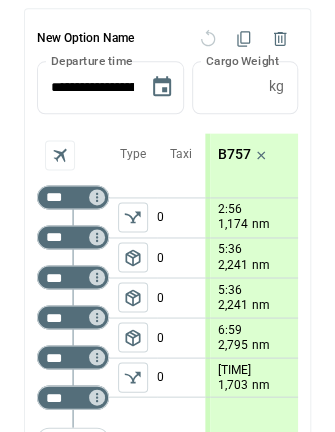scroll, scrollTop: 240, scrollLeft: 0, axis: vertical 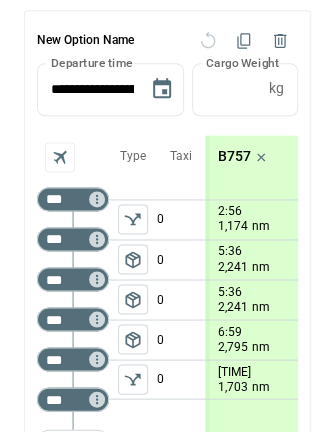 click on "package_2" at bounding box center (133, 259) 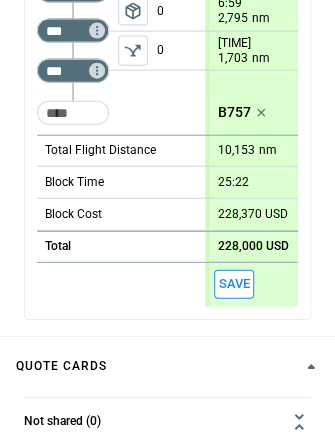 scroll, scrollTop: 318, scrollLeft: 0, axis: vertical 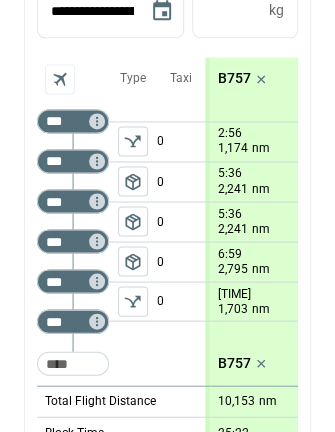 click on "package_2" at bounding box center (133, 181) 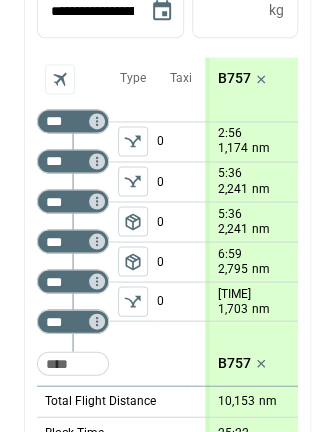 scroll, scrollTop: 610, scrollLeft: 0, axis: vertical 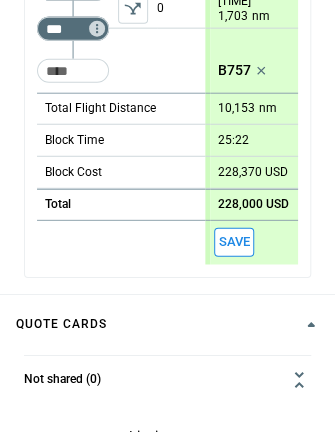click on "Save" at bounding box center (234, 242) 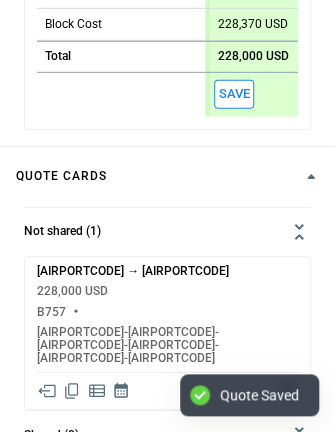 scroll, scrollTop: 760, scrollLeft: 0, axis: vertical 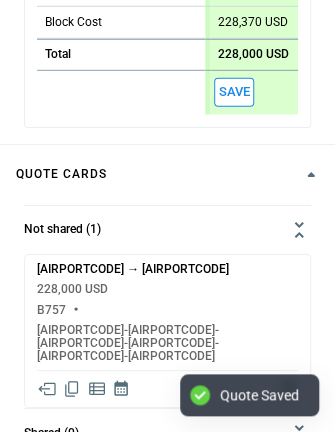 click 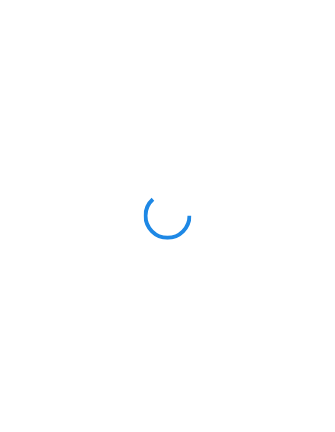 scroll, scrollTop: 0, scrollLeft: 0, axis: both 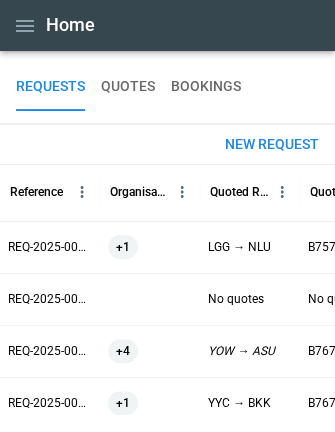 drag, startPoint x: 0, startPoint y: 0, endPoint x: 254, endPoint y: 138, distance: 289.06747 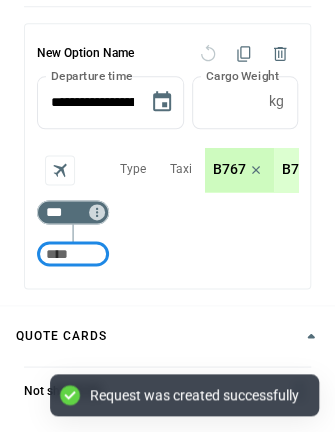 scroll, scrollTop: 244, scrollLeft: 0, axis: vertical 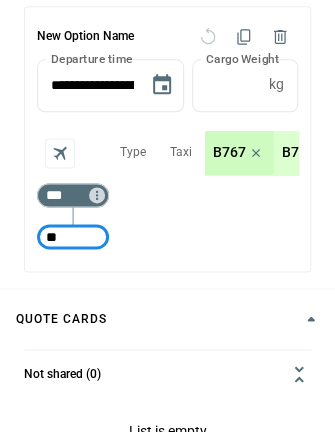 type on "*" 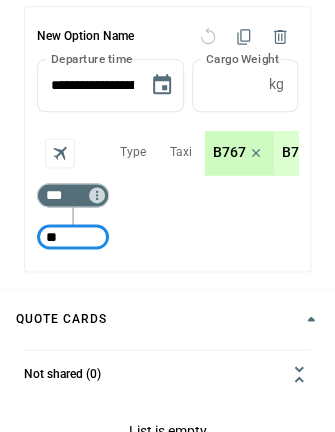 type on "*" 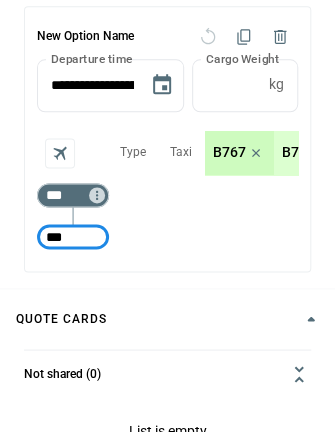 type on "***" 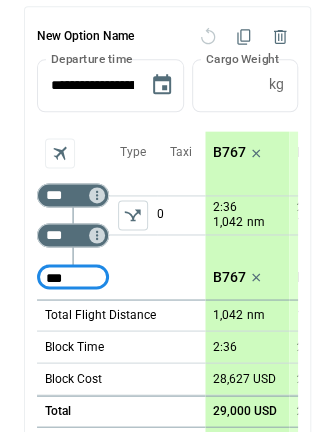 type on "***" 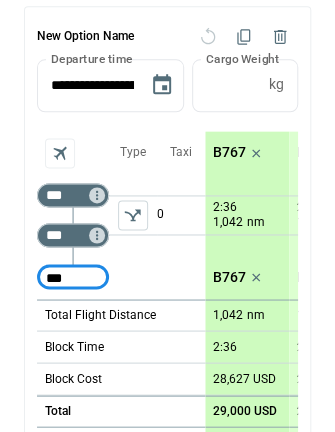 type 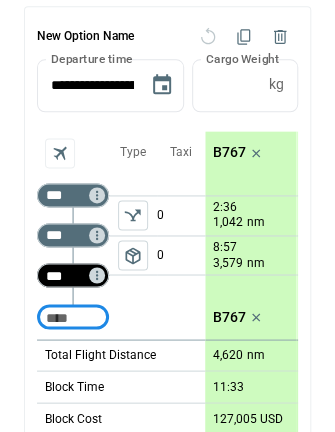 click on "***" at bounding box center (69, 275) 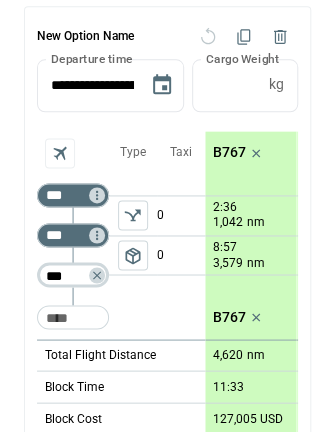 type on "***" 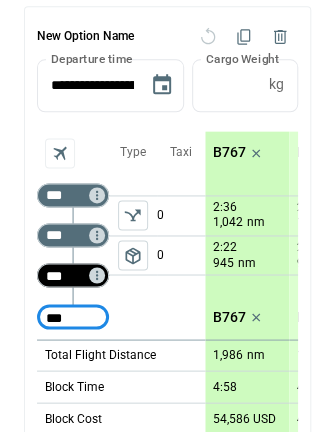 type on "***" 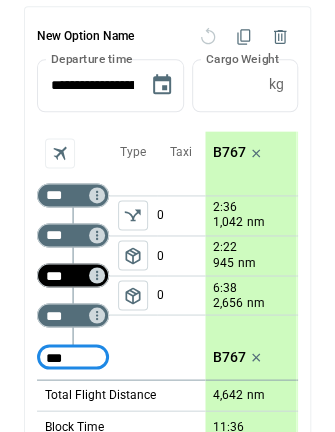 type on "***" 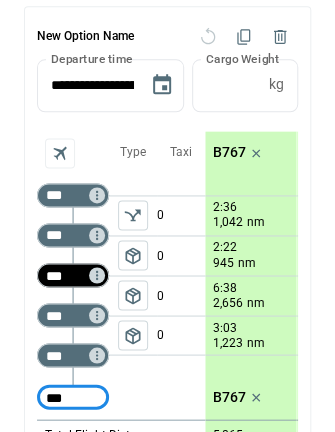 type on "***" 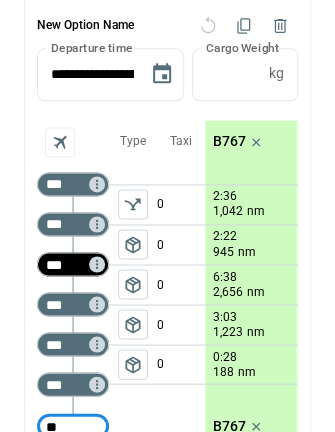 type on "*" 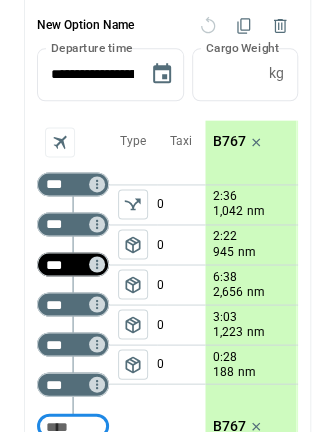 scroll, scrollTop: 256, scrollLeft: 0, axis: vertical 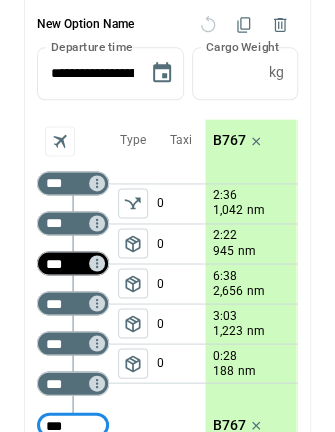 type on "***" 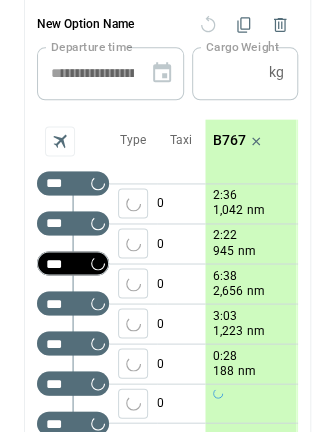 scroll, scrollTop: 265, scrollLeft: 0, axis: vertical 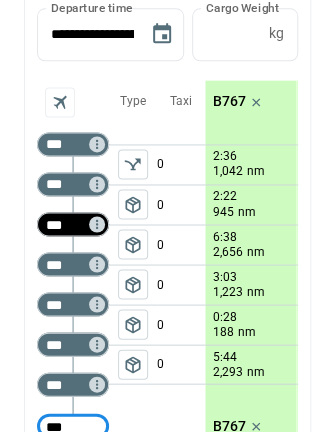 type on "***" 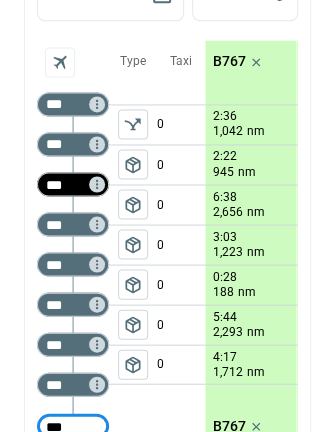 type on "***" 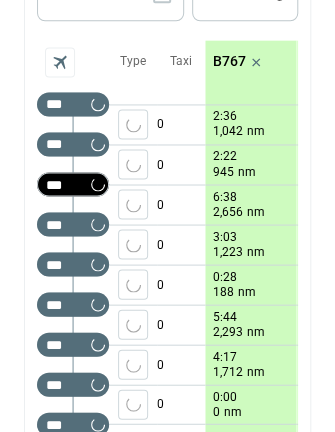 scroll, scrollTop: 375, scrollLeft: 0, axis: vertical 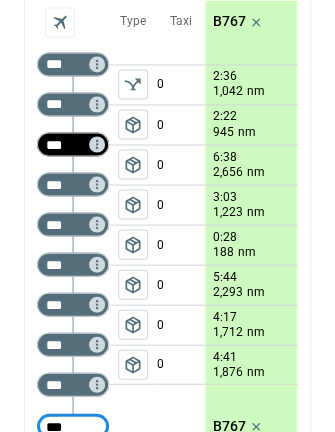 type on "***" 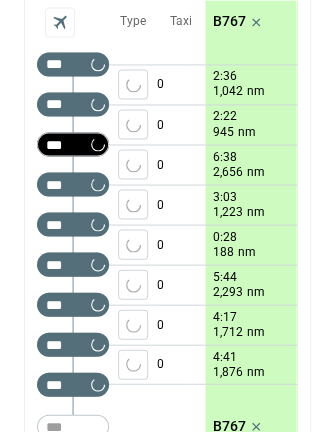 type 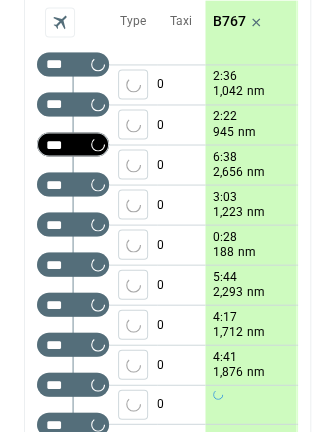 scroll, scrollTop: 376, scrollLeft: 0, axis: vertical 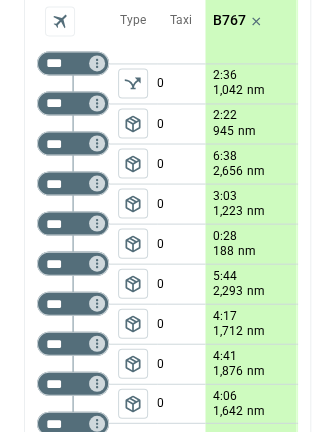 click on "package_2" at bounding box center [133, 123] 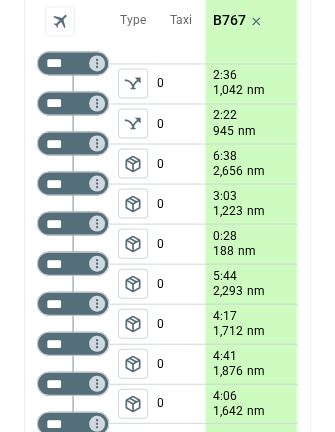click on "package_2" at bounding box center (133, 163) 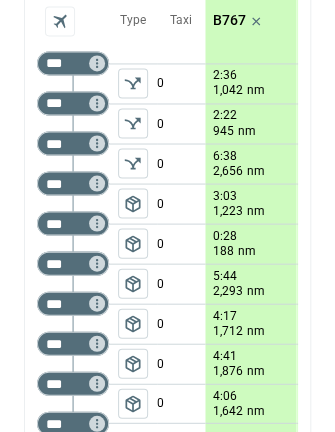 scroll, scrollTop: 104, scrollLeft: 0, axis: vertical 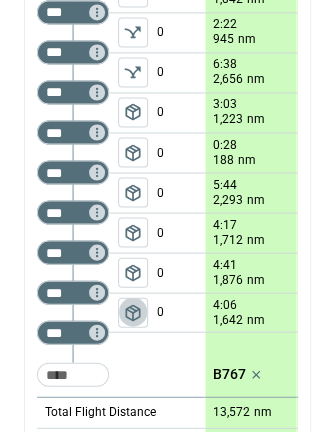 click on "package_2" at bounding box center [133, 312] 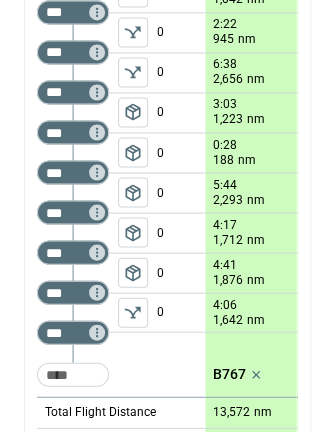scroll, scrollTop: 0, scrollLeft: 46, axis: horizontal 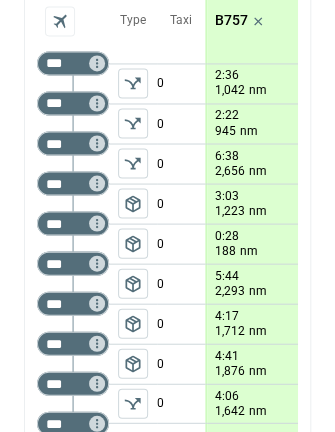 click on "B757" at bounding box center (231, 20) 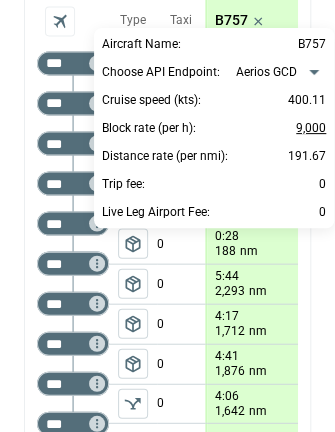 click on "9,000" at bounding box center [311, 128] 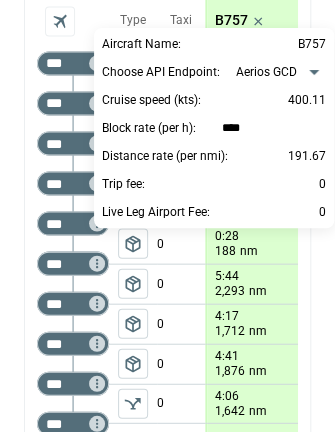 type on "*****" 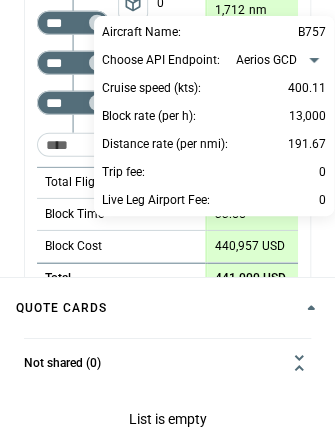 scroll, scrollTop: 705, scrollLeft: 0, axis: vertical 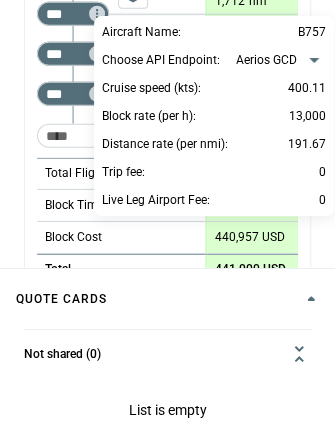 click at bounding box center [167, 216] 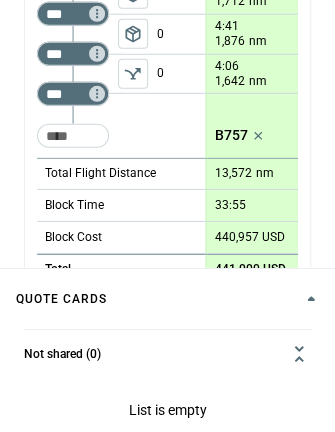 scroll, scrollTop: 655, scrollLeft: 0, axis: vertical 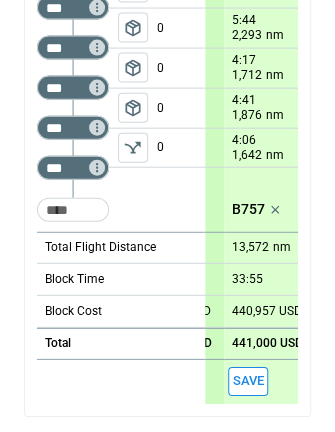click on "Save" at bounding box center (248, 381) 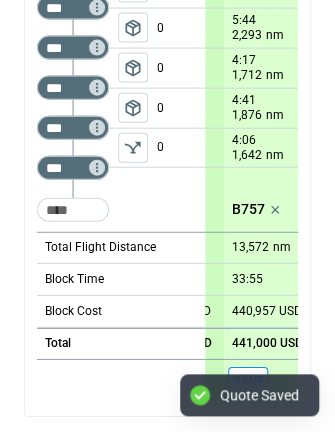 scroll, scrollTop: 0, scrollLeft: 0, axis: both 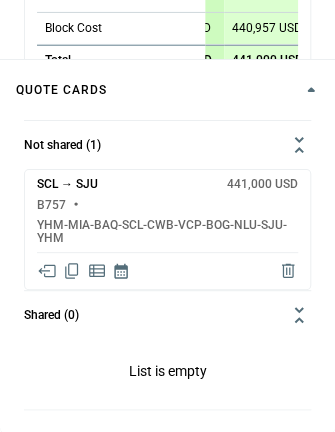 click 